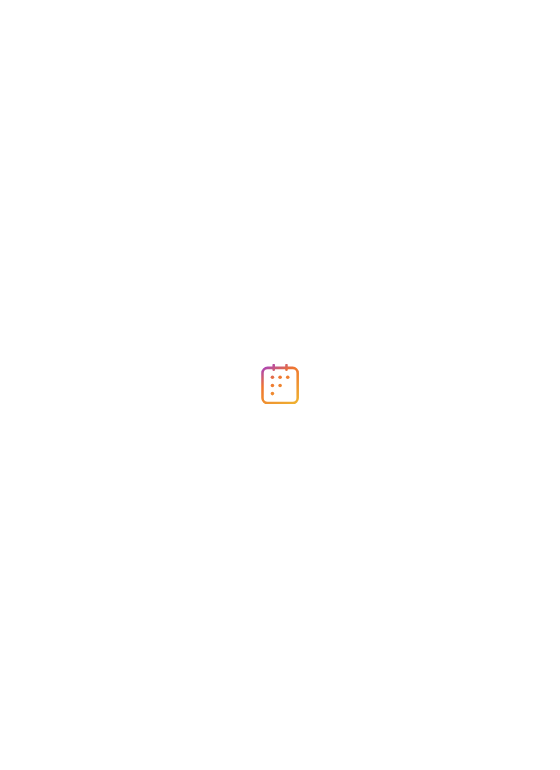 scroll, scrollTop: 0, scrollLeft: 0, axis: both 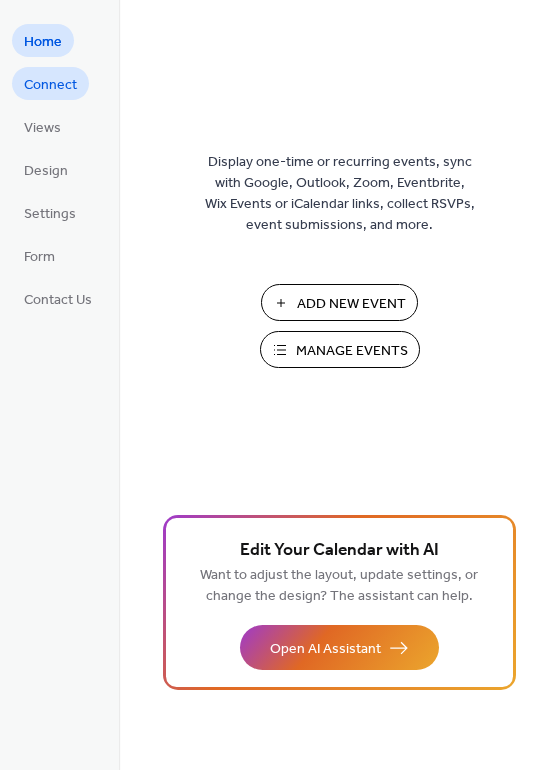 click on "Connect" at bounding box center (50, 85) 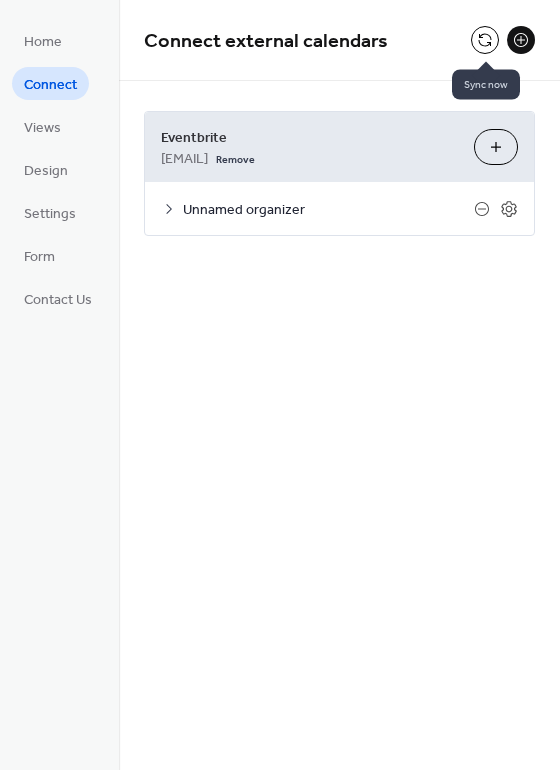 click at bounding box center [485, 40] 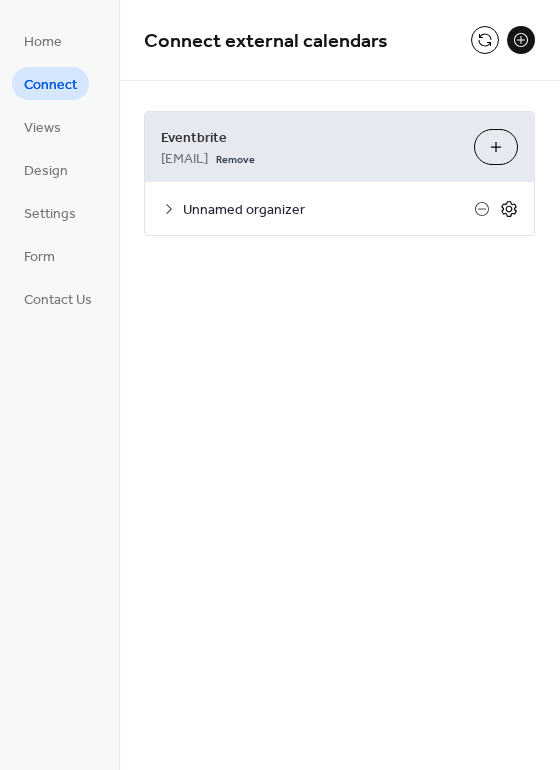 click 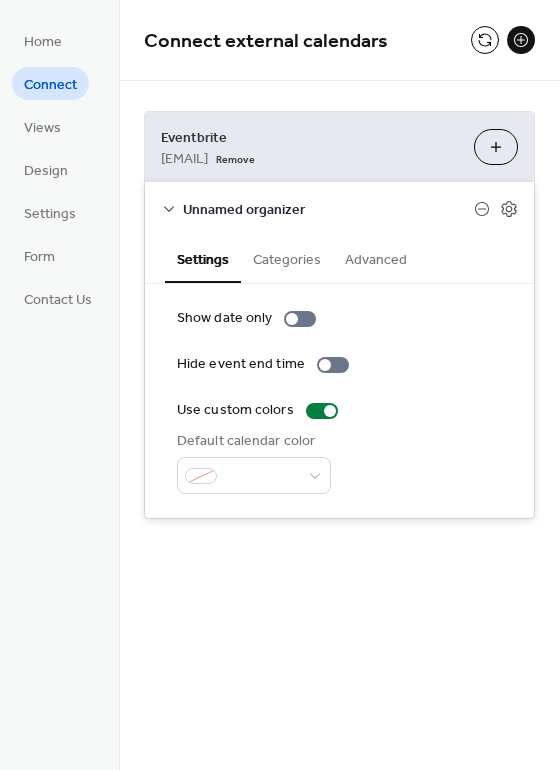 click on "**********" at bounding box center (339, 385) 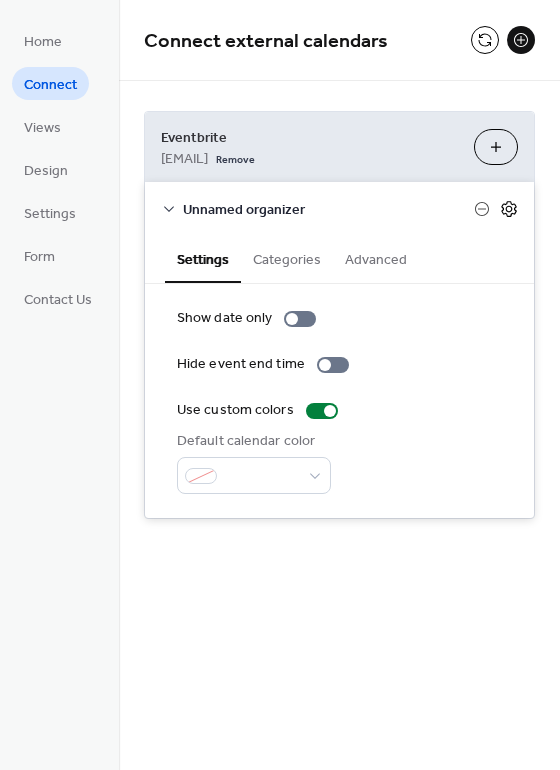 click 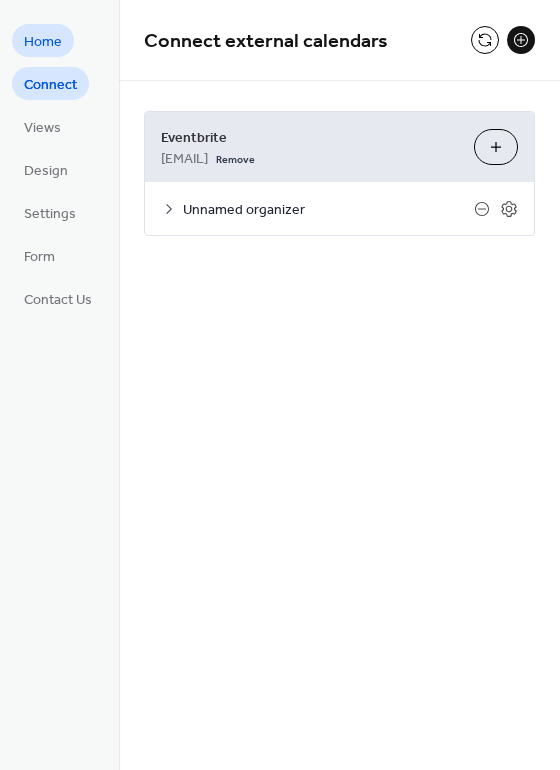click on "Home" at bounding box center (43, 42) 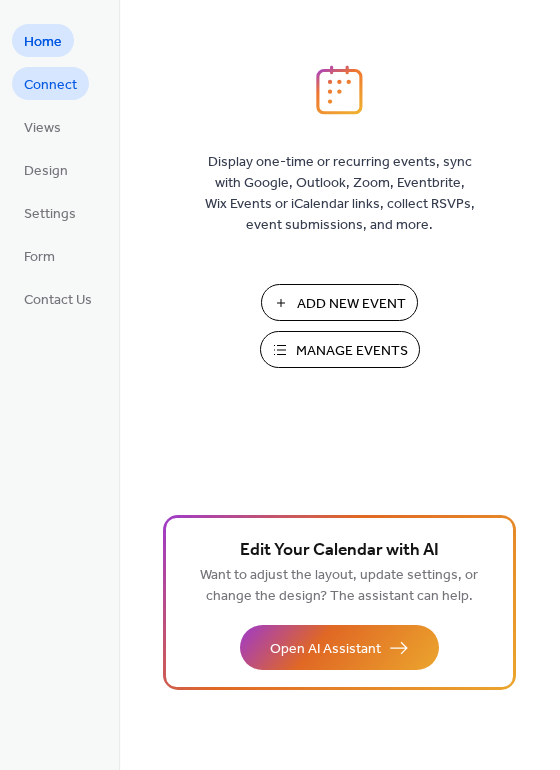 click on "Connect" at bounding box center (50, 85) 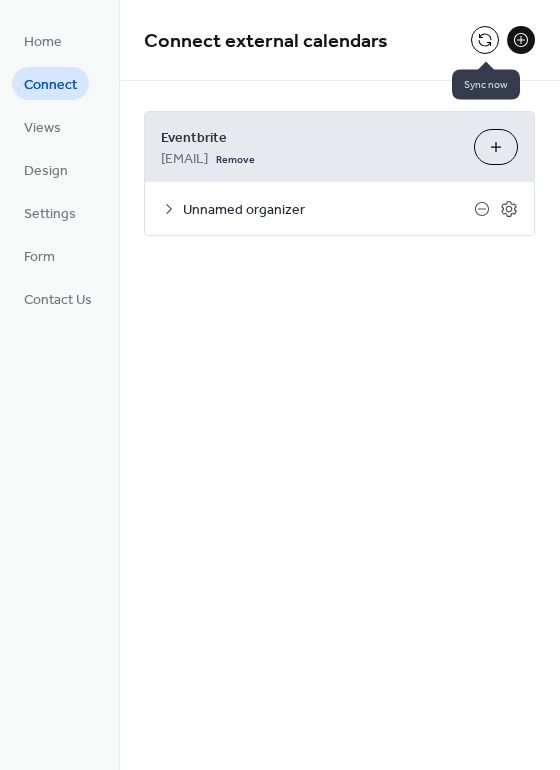 click at bounding box center [485, 40] 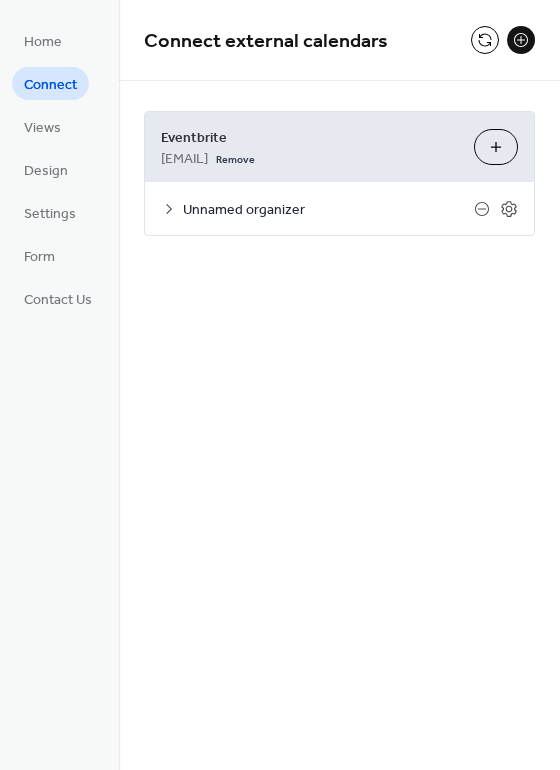 click on "[EMAIL]" at bounding box center (184, 159) 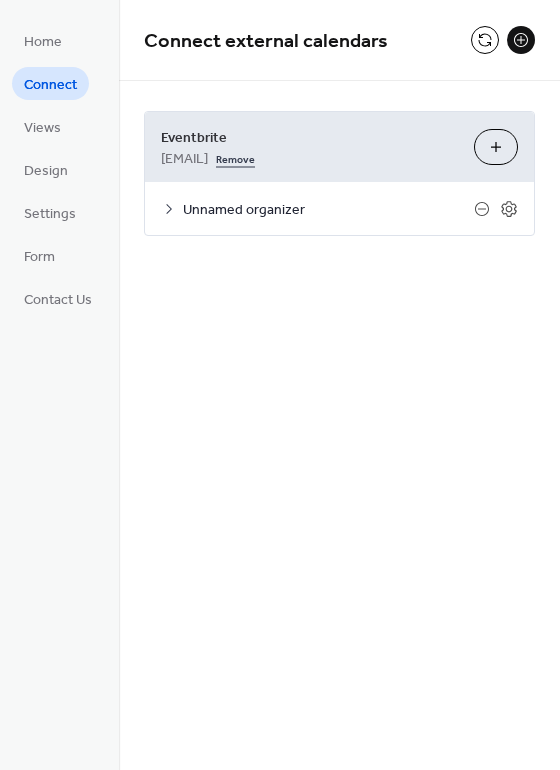 click on "Remove" at bounding box center (235, 157) 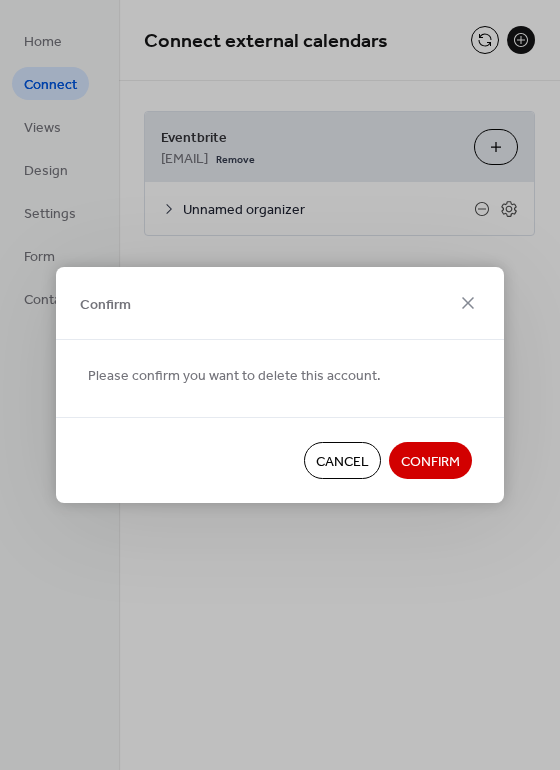 click on "Confirm" at bounding box center [430, 462] 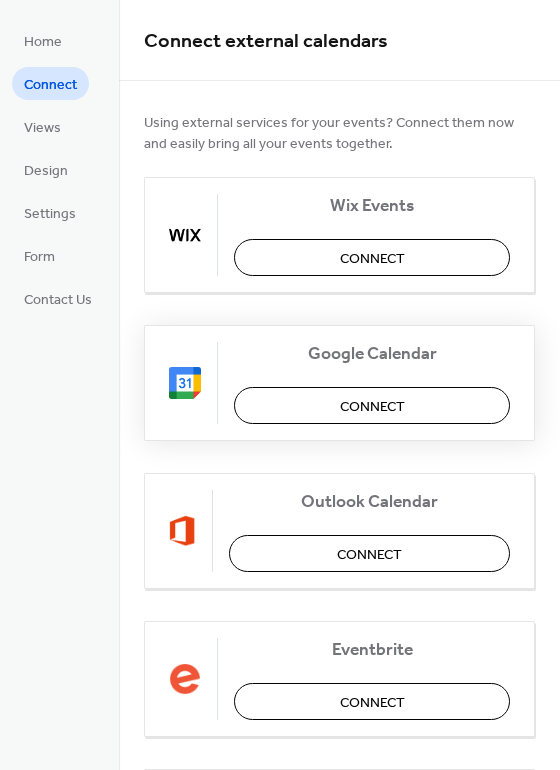 scroll, scrollTop: 323, scrollLeft: 0, axis: vertical 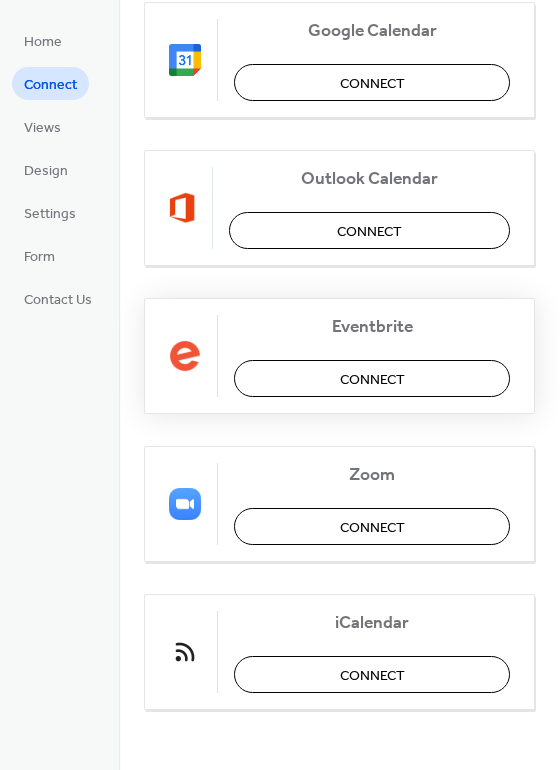 click on "Connect" at bounding box center (372, 380) 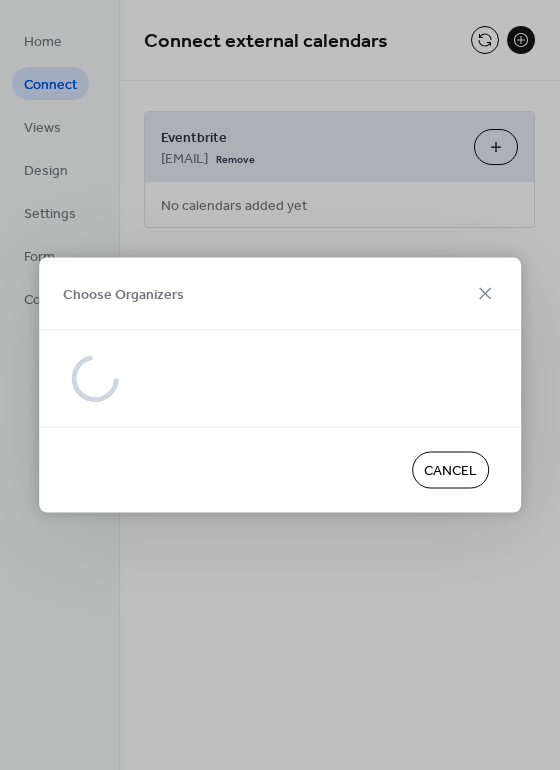 scroll, scrollTop: 0, scrollLeft: 0, axis: both 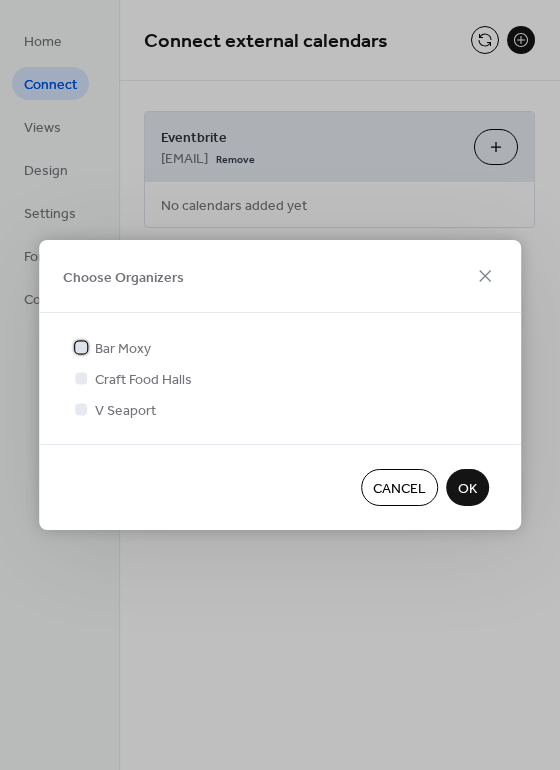 click on "Bar Moxy" at bounding box center (123, 349) 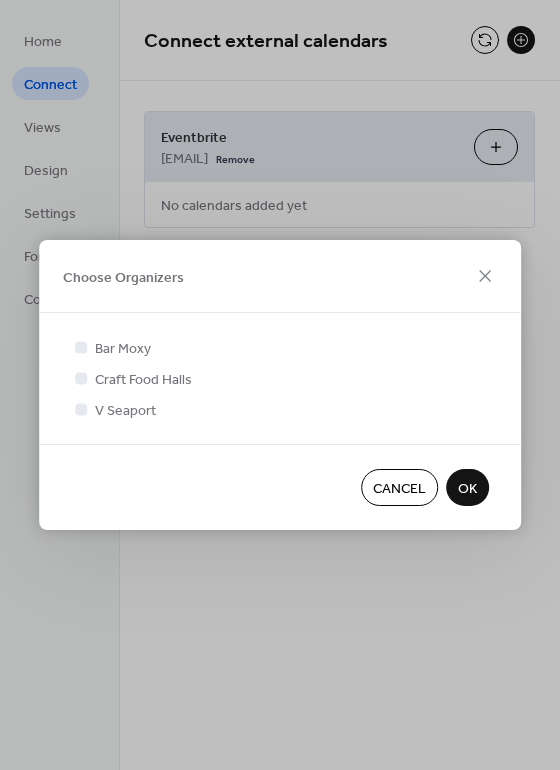 click on "OK" at bounding box center [467, 489] 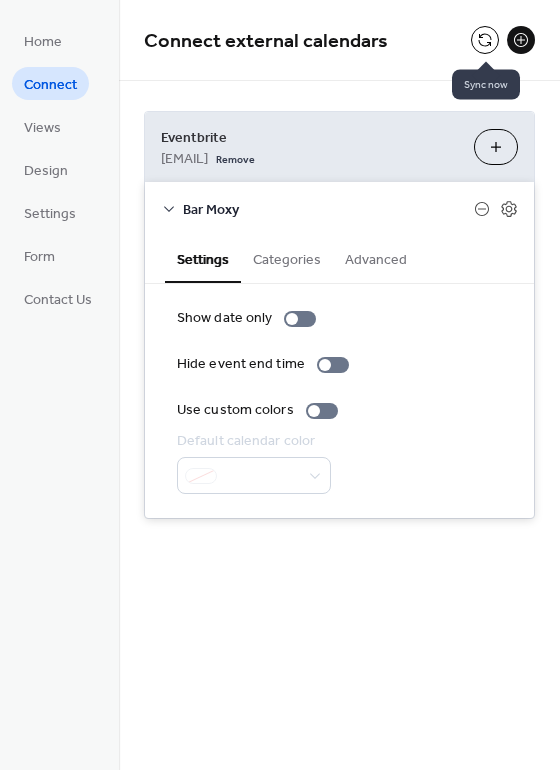 click at bounding box center (485, 40) 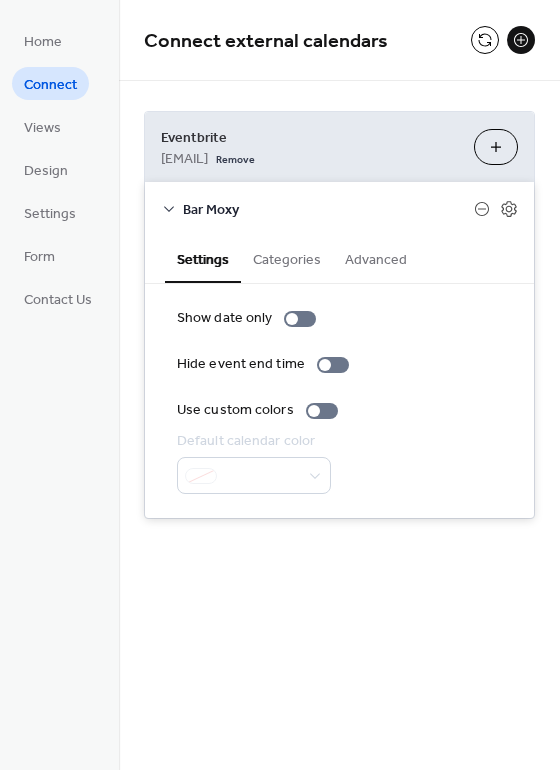 type 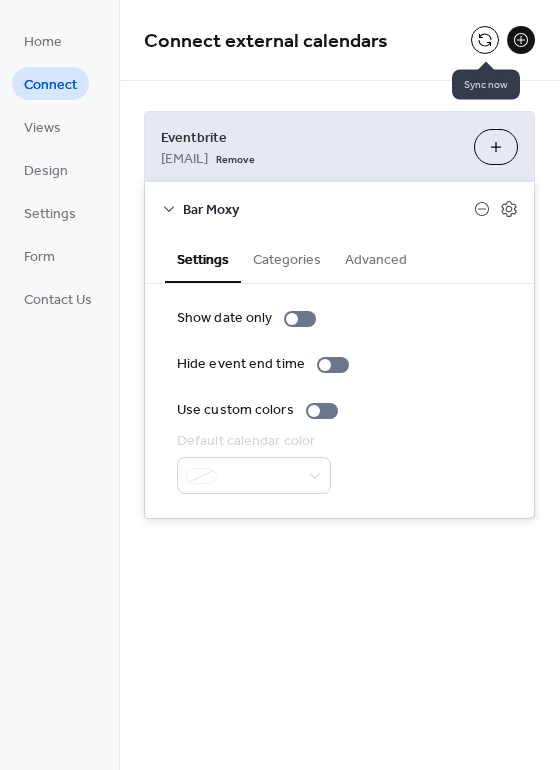 click at bounding box center [485, 40] 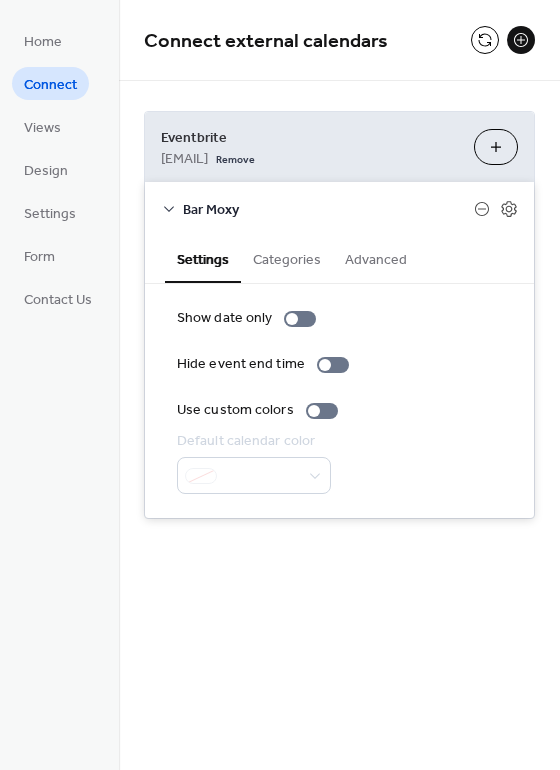 click on "Categories" at bounding box center (287, 258) 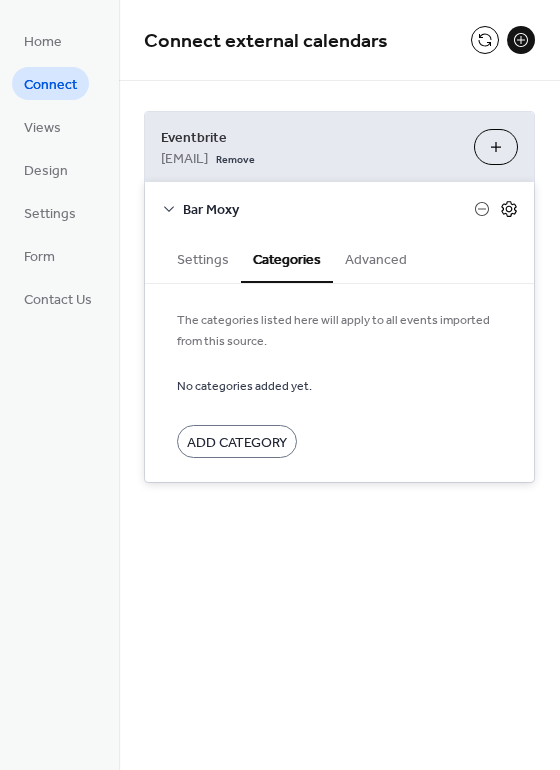 click 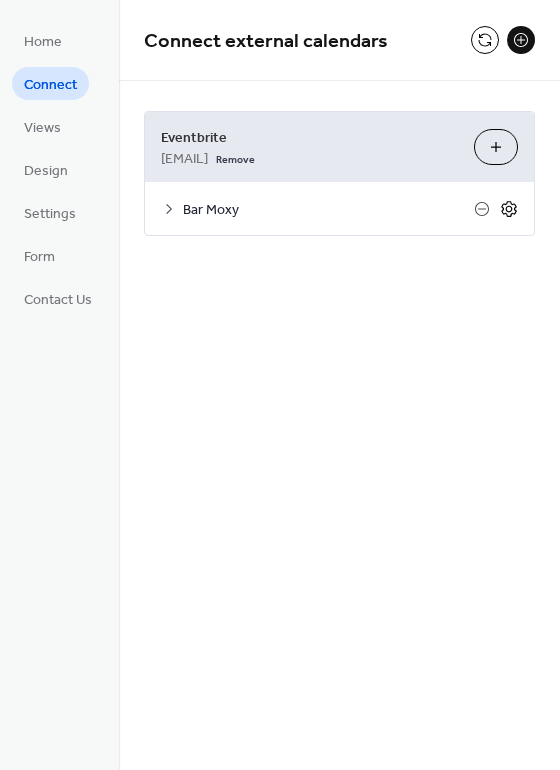 click 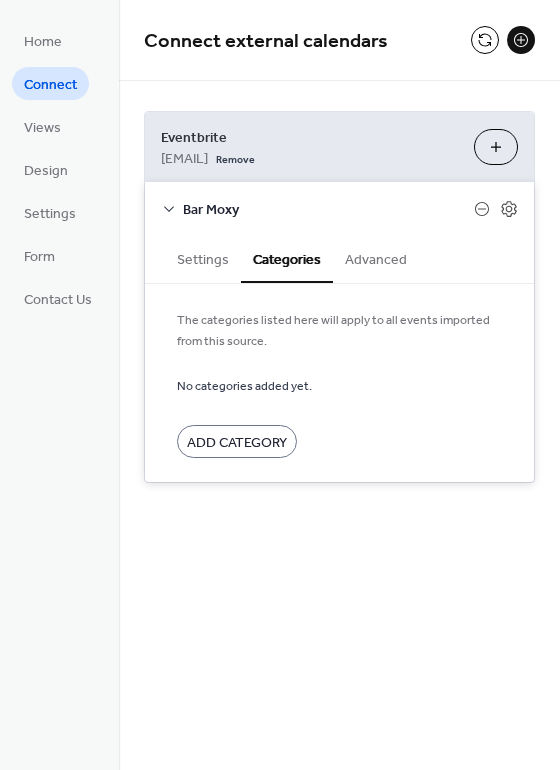 click on "Settings" at bounding box center [203, 258] 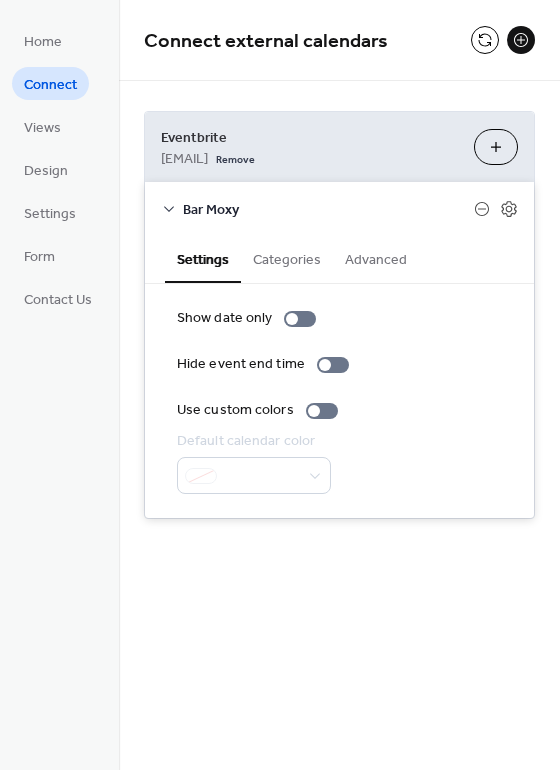 click 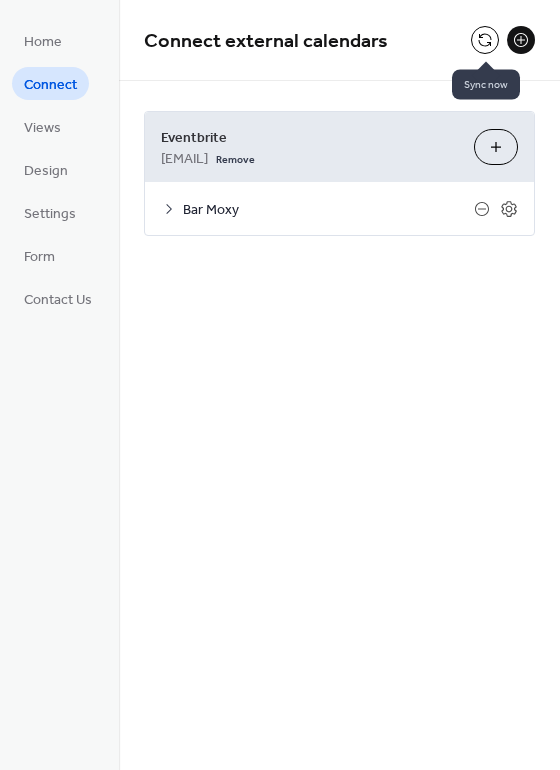 click at bounding box center [485, 40] 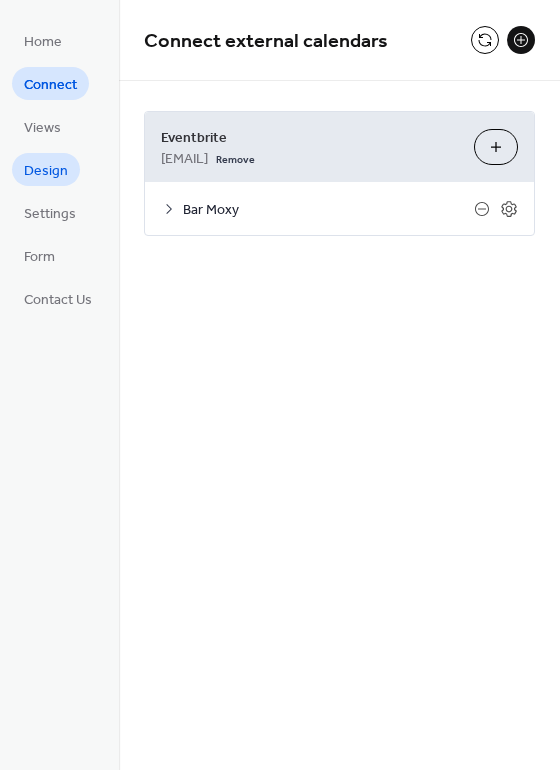click on "Design" at bounding box center [46, 171] 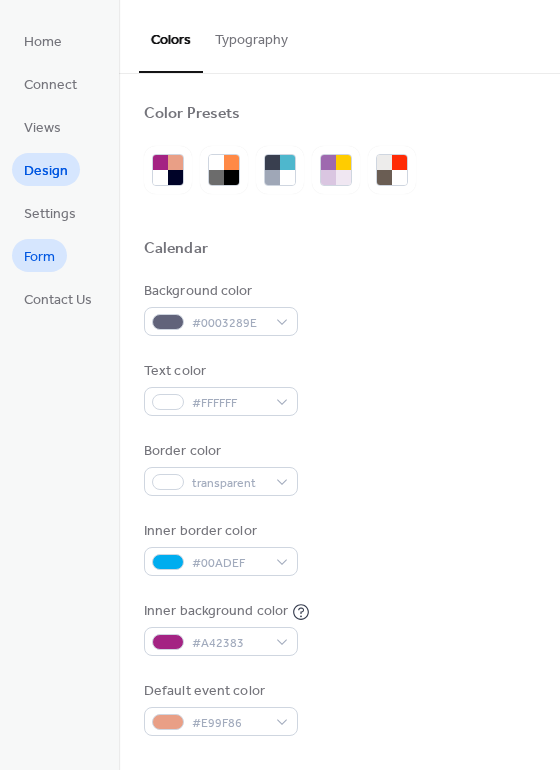 click on "Form" at bounding box center (39, 257) 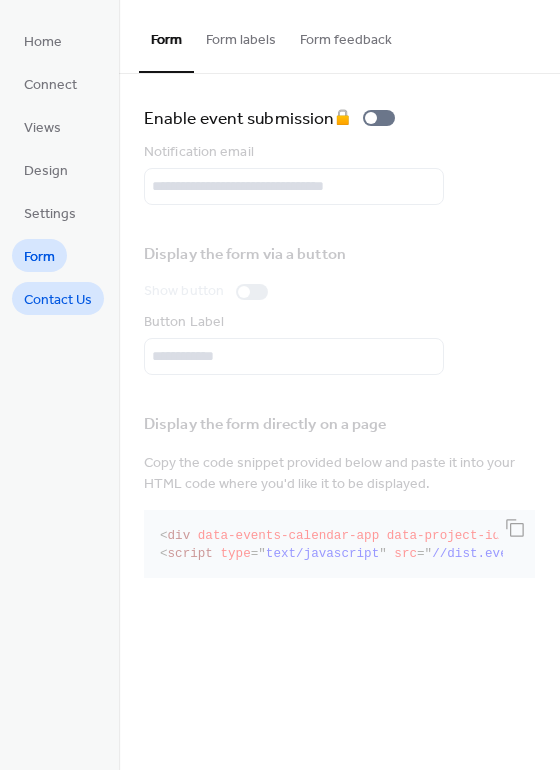 click on "Contact Us" at bounding box center [58, 300] 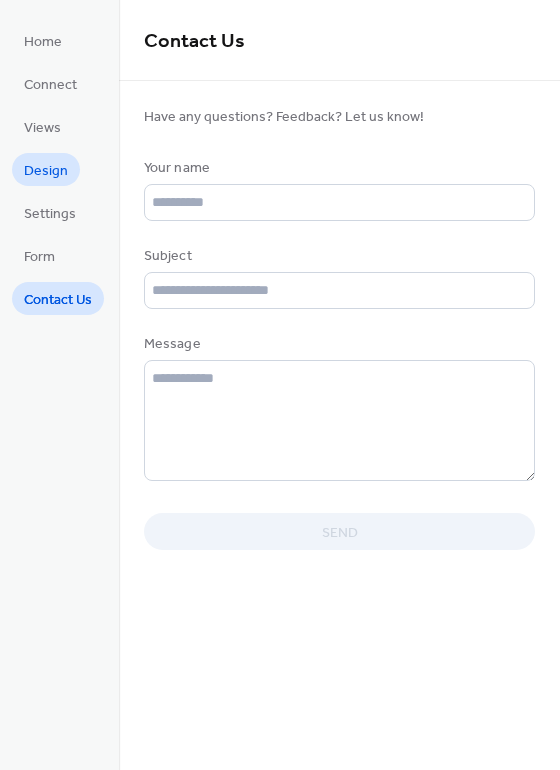 click on "Design" at bounding box center [46, 169] 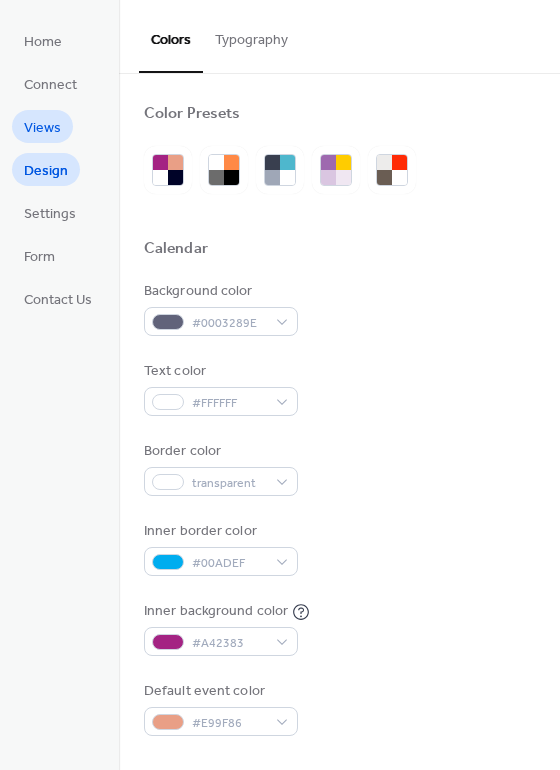 click on "Views" at bounding box center [42, 128] 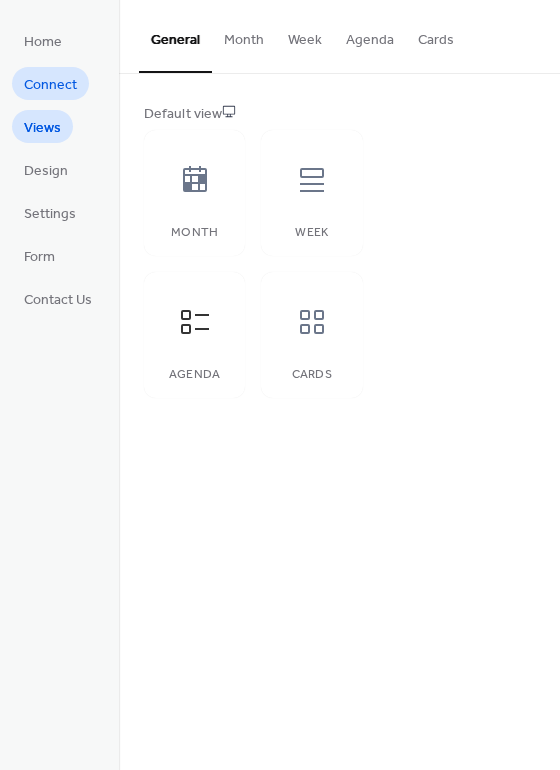 click on "Connect" at bounding box center [50, 85] 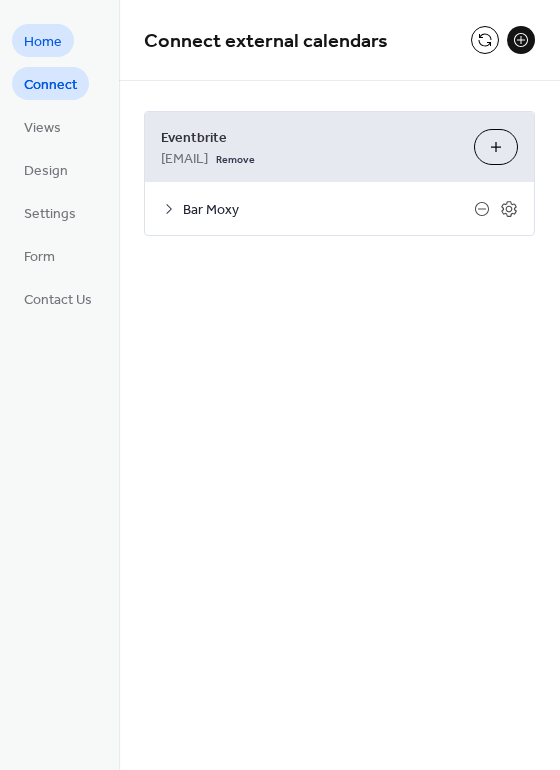 click on "Home" at bounding box center [43, 42] 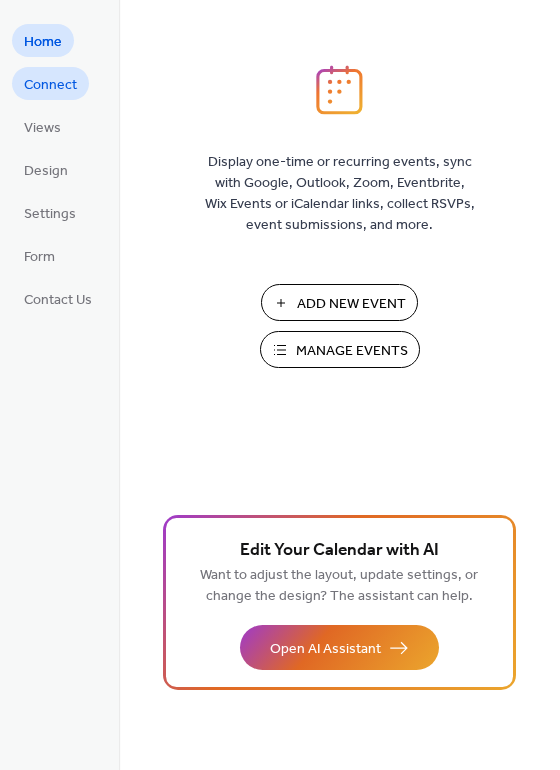 click on "Connect" at bounding box center (50, 85) 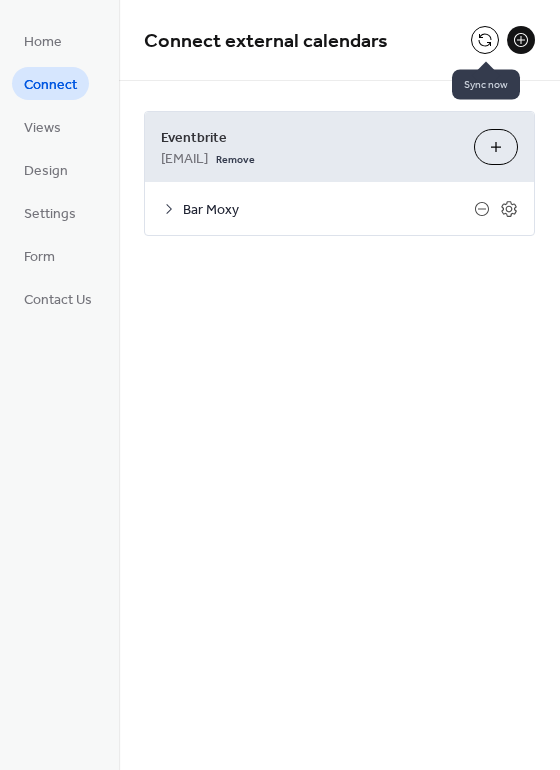click at bounding box center (485, 40) 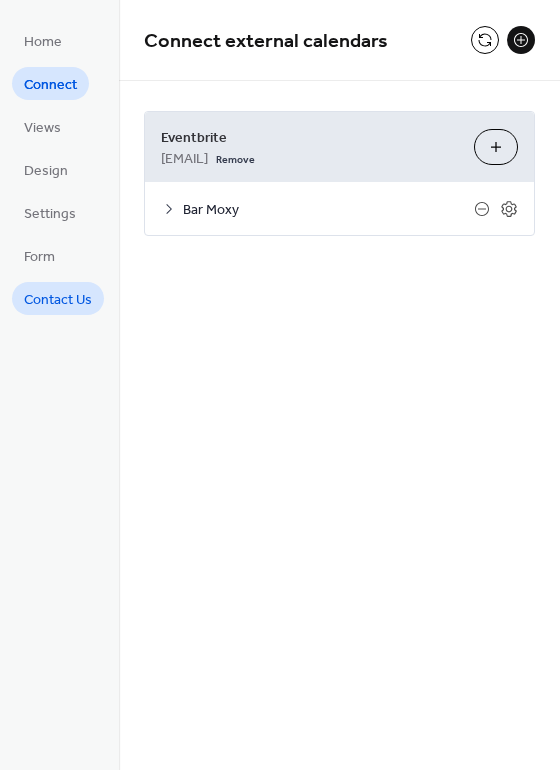 click on "Contact Us" at bounding box center [58, 300] 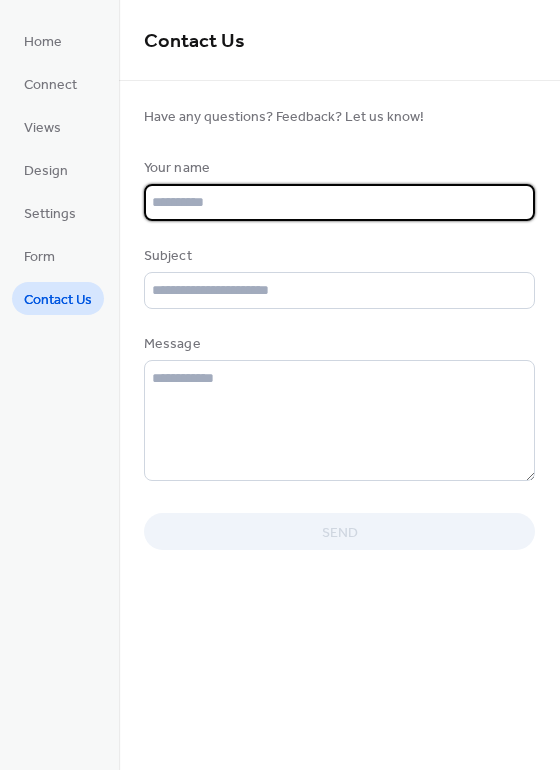 click at bounding box center (339, 202) 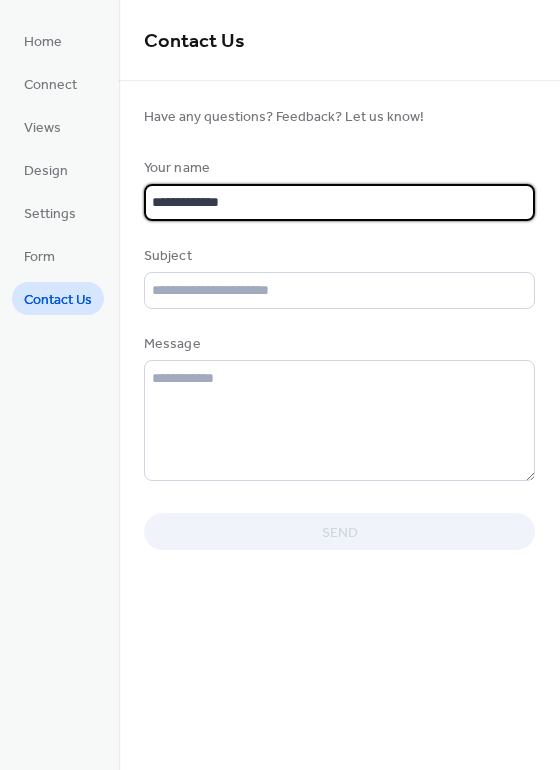 type on "**********" 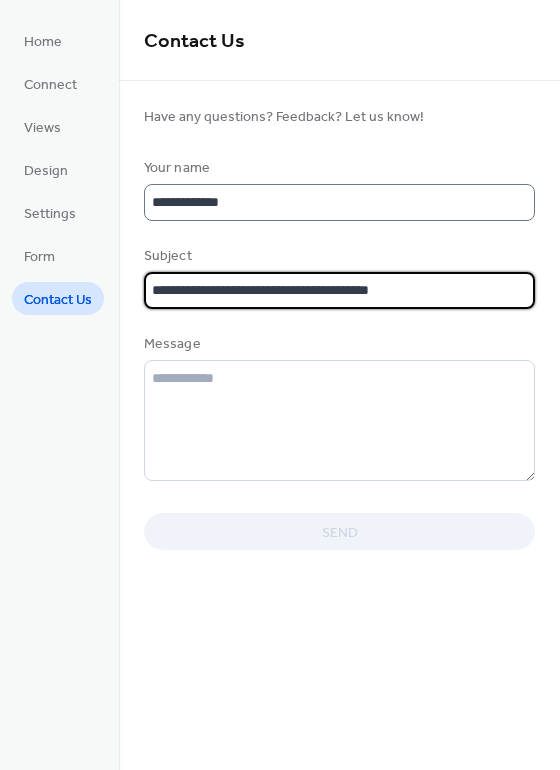 type on "**********" 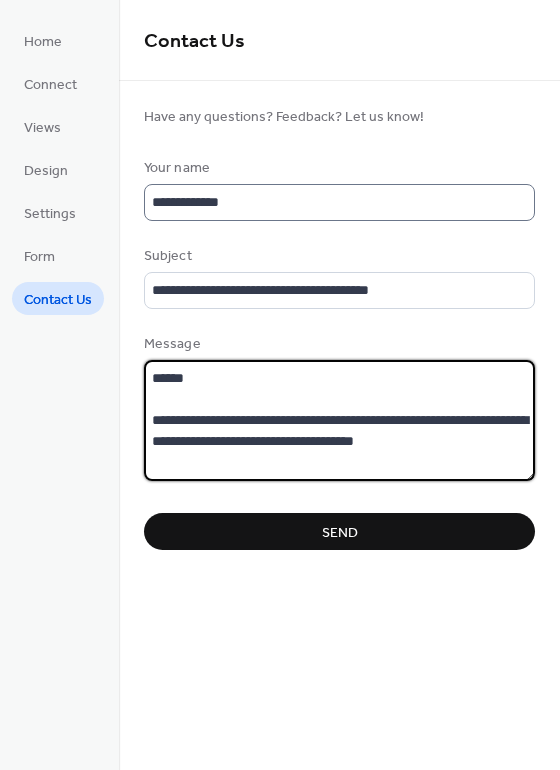 scroll, scrollTop: 15, scrollLeft: 0, axis: vertical 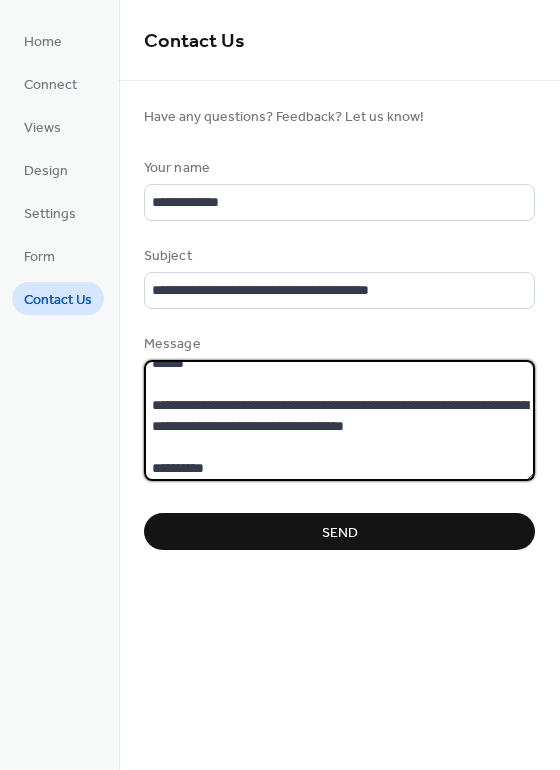 type on "**********" 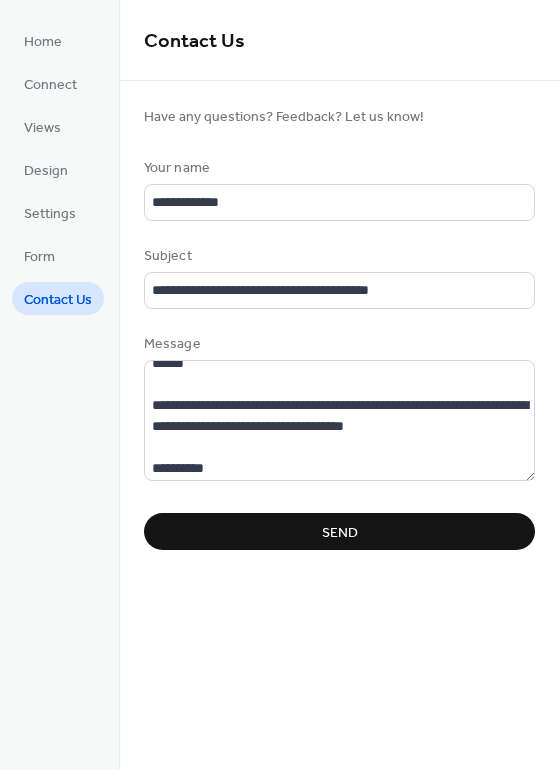 click on "Send" at bounding box center (340, 533) 